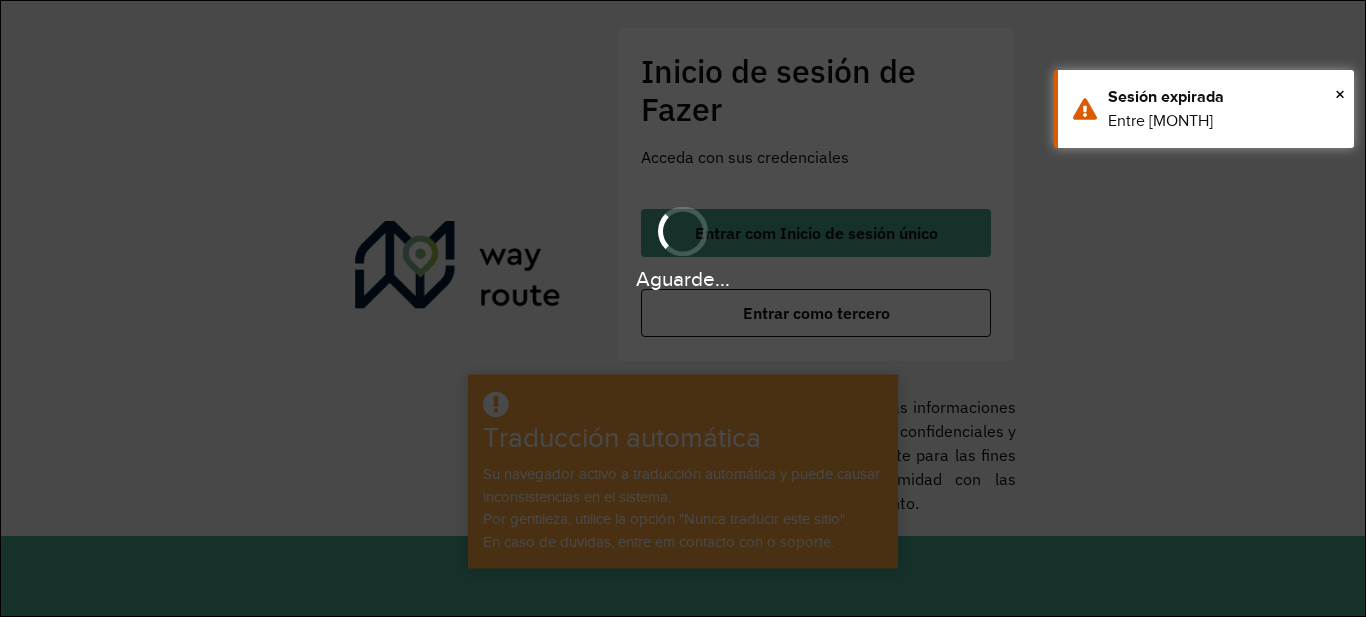 scroll, scrollTop: 0, scrollLeft: 0, axis: both 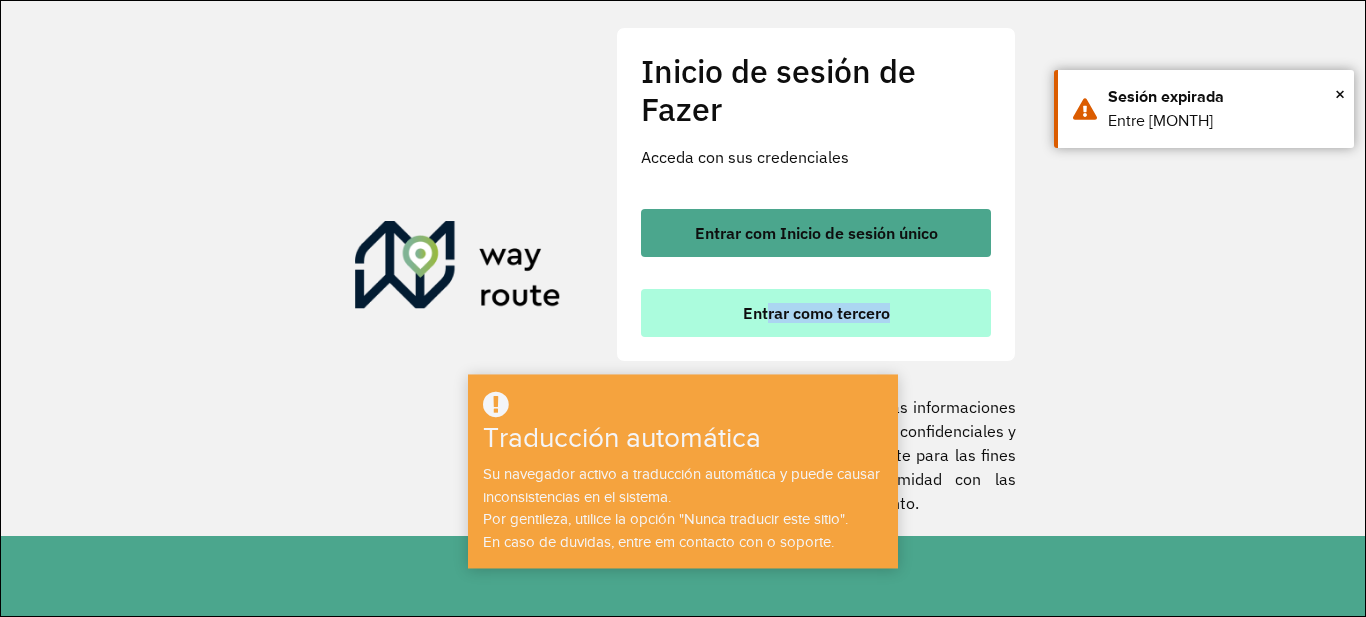 click on "Inicio de sesión de Fazer Acceda con sus credenciales    Entrar com Inicio de sesión único    Entrar como tercero" 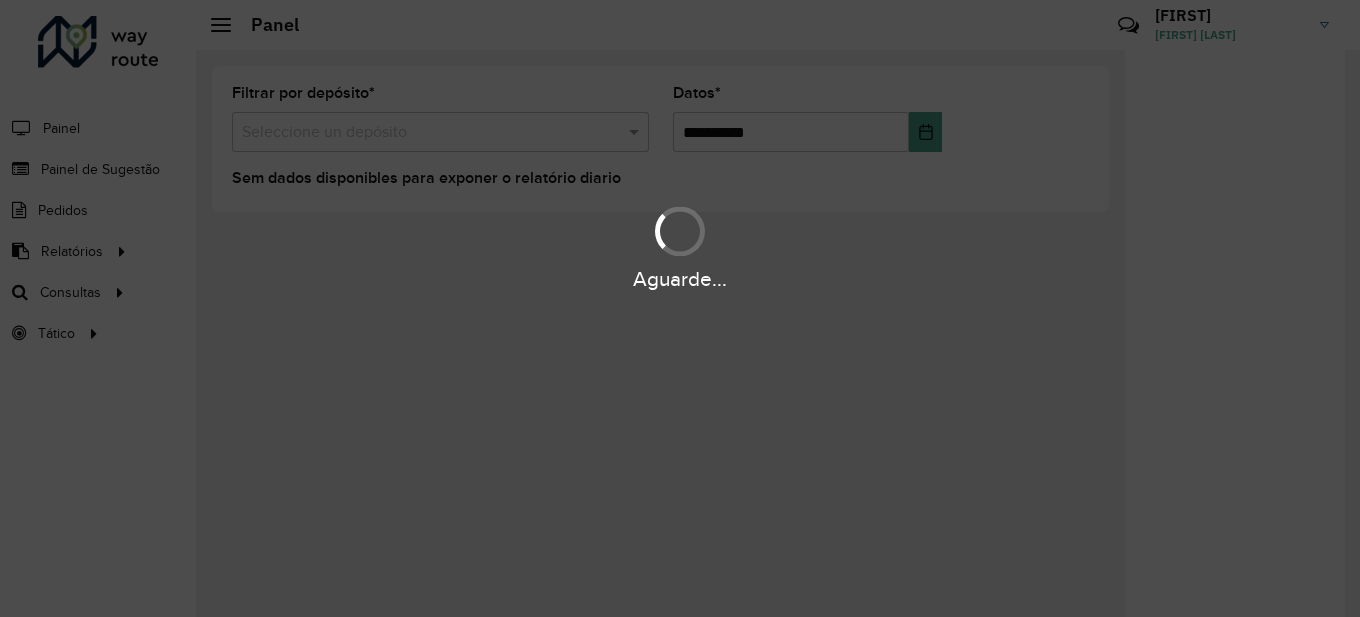 scroll, scrollTop: 0, scrollLeft: 0, axis: both 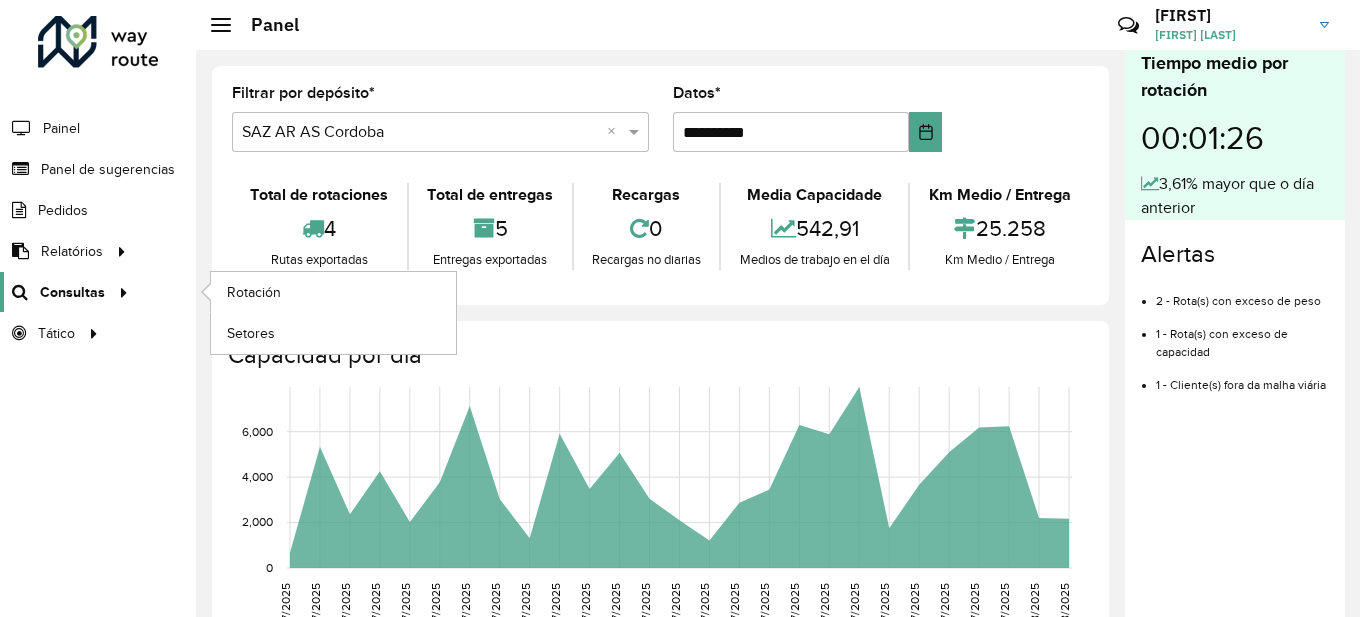 click on "Consultas" 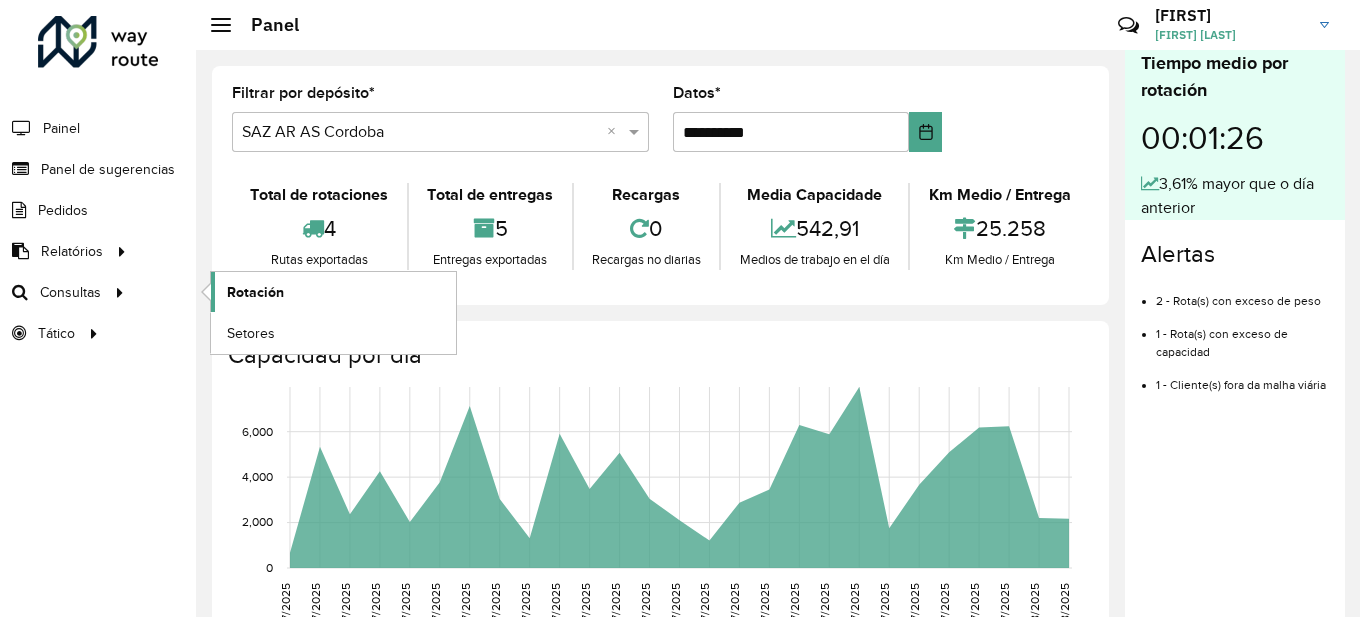 click on "Rotación" 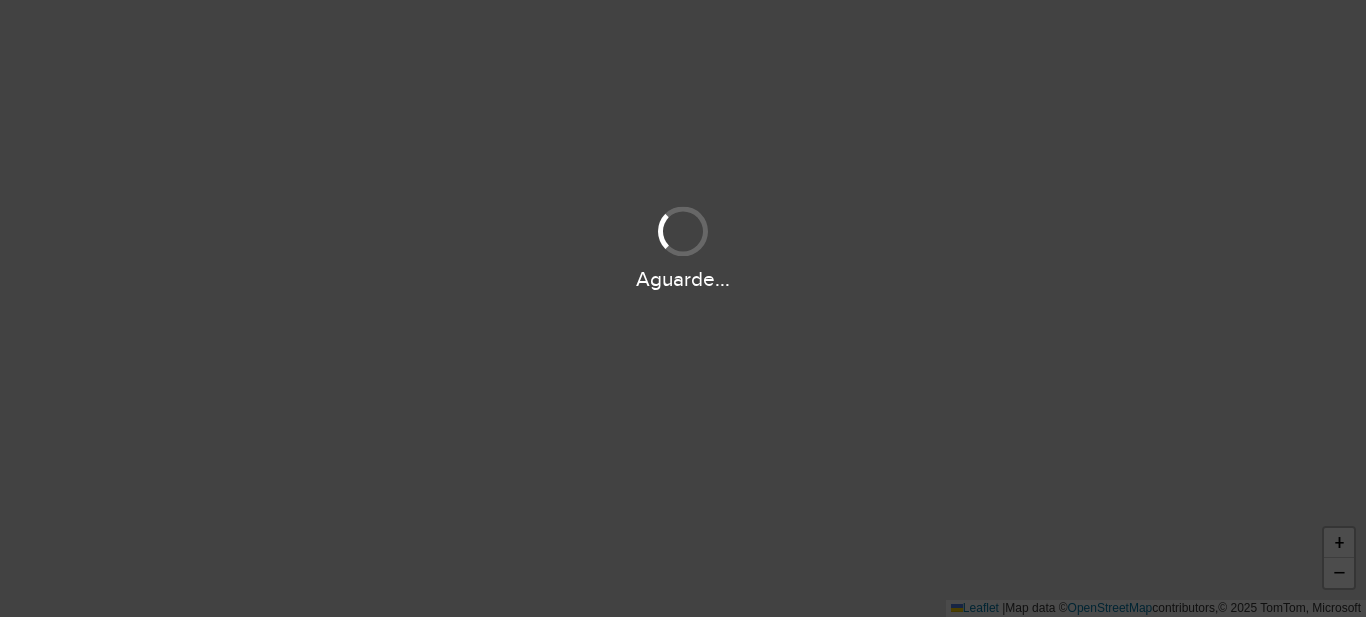 scroll, scrollTop: 0, scrollLeft: 0, axis: both 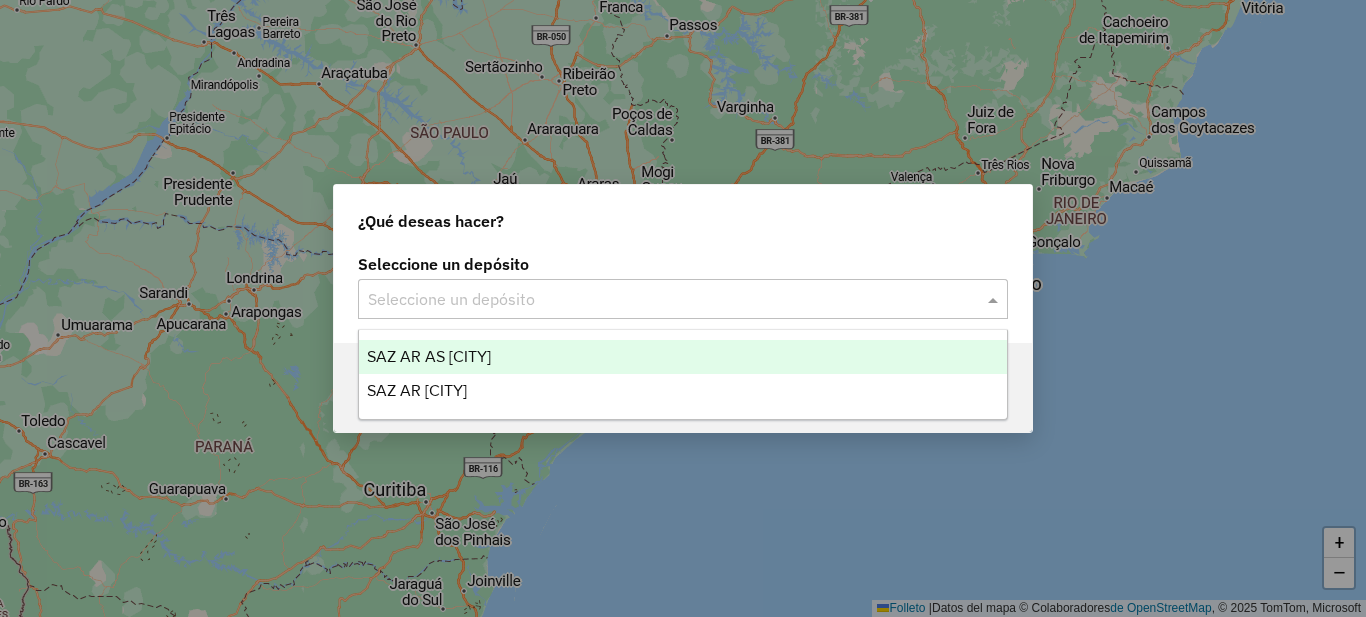 click 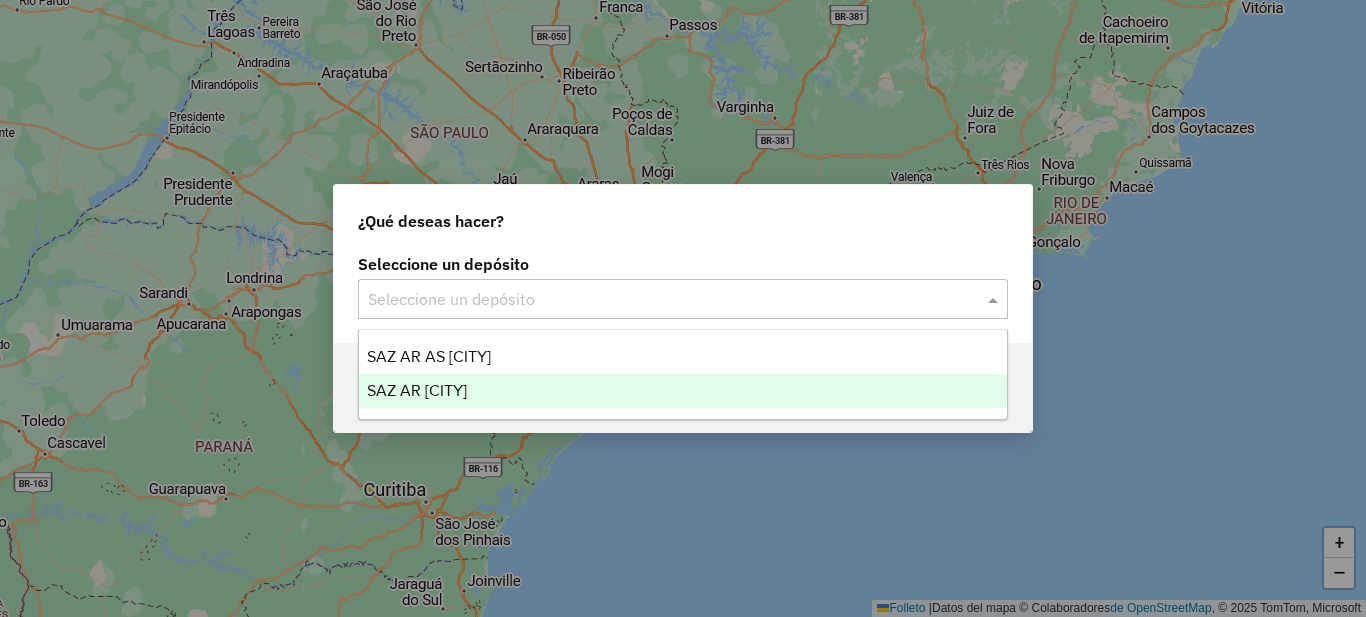 click on "SAZ AR [CITY]" at bounding box center (683, 391) 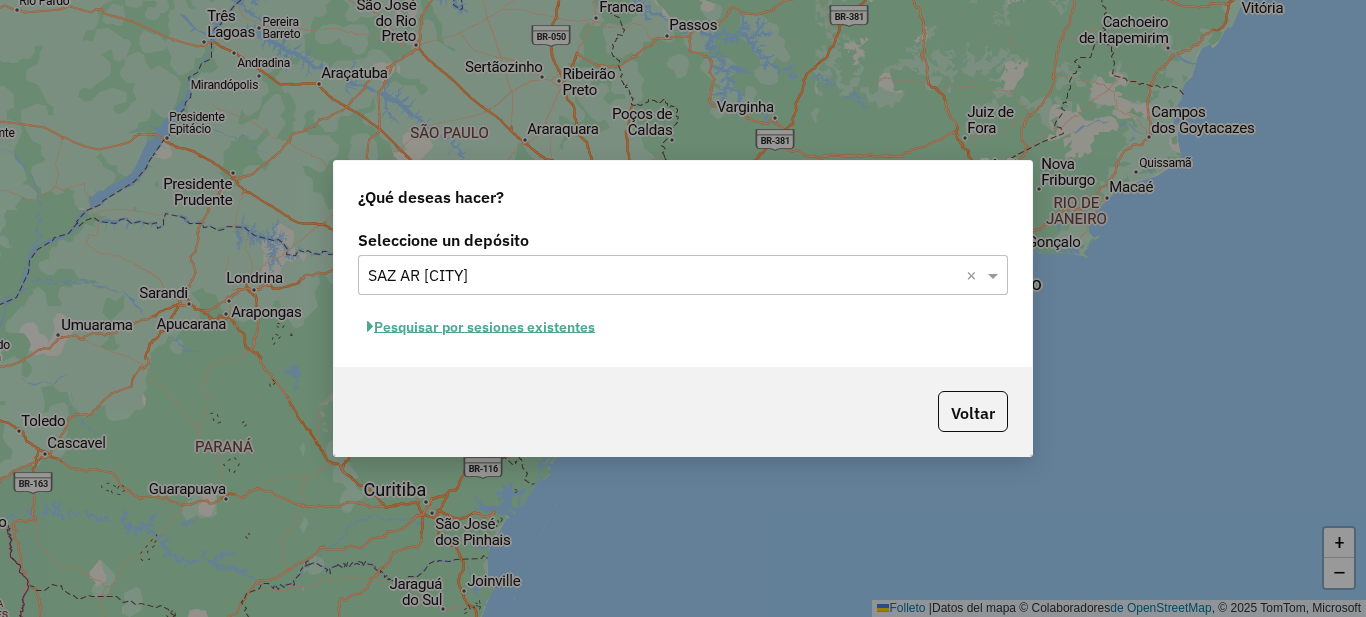 click 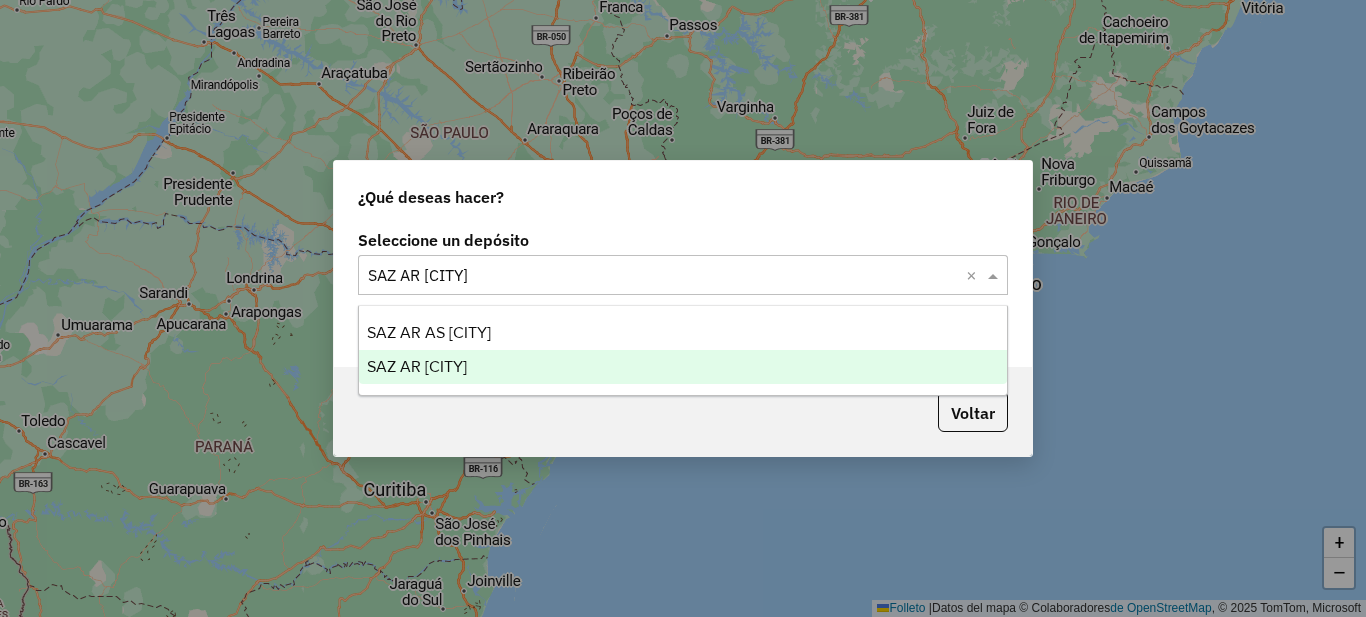 click on "SAZ AR [CITY]" at bounding box center [683, 367] 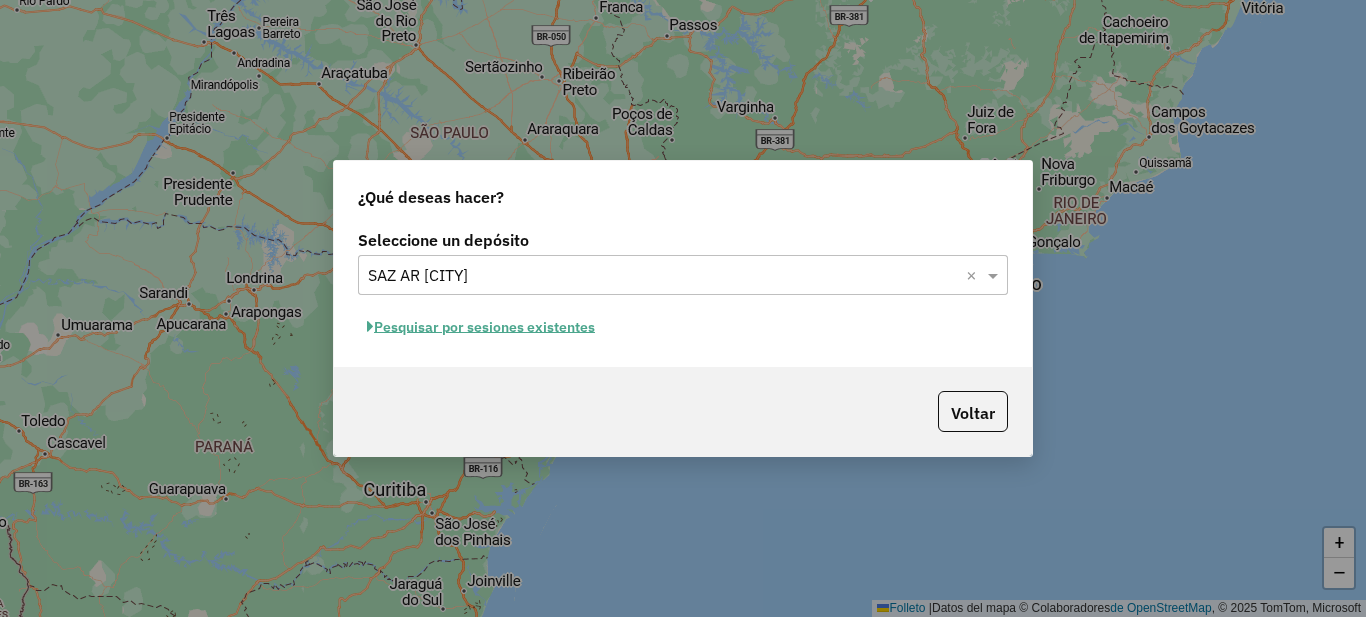 click on "Pesquisar por sesiones existentes" 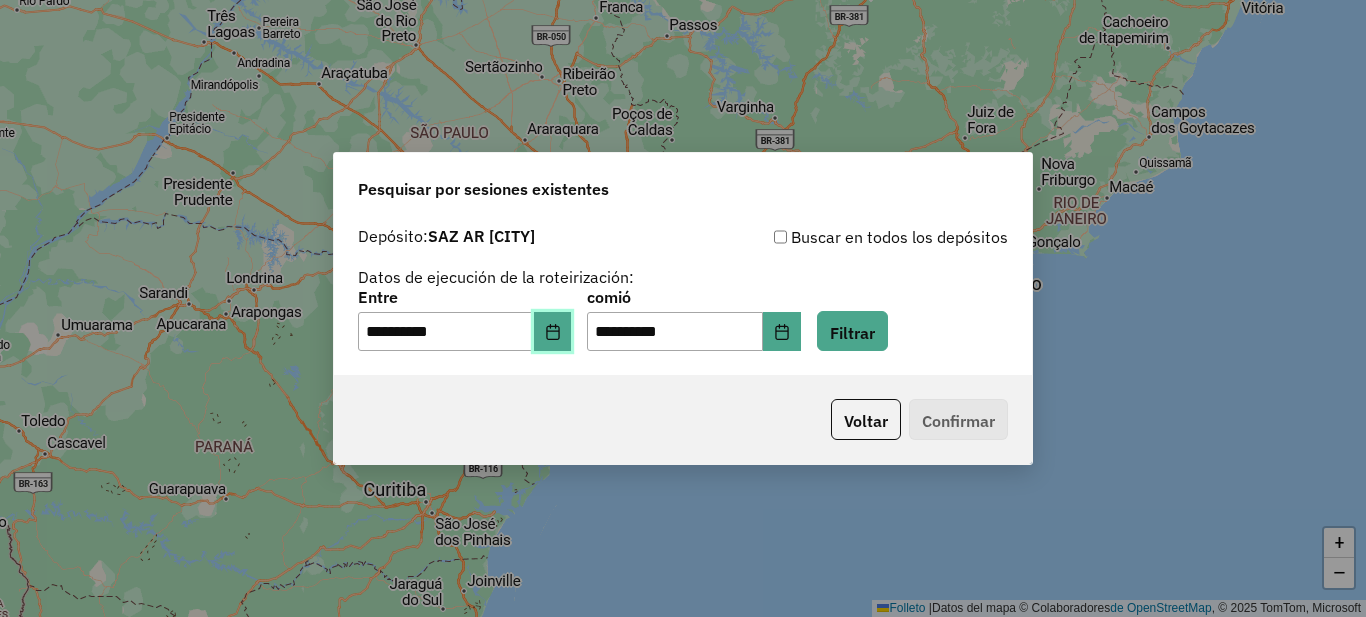 click 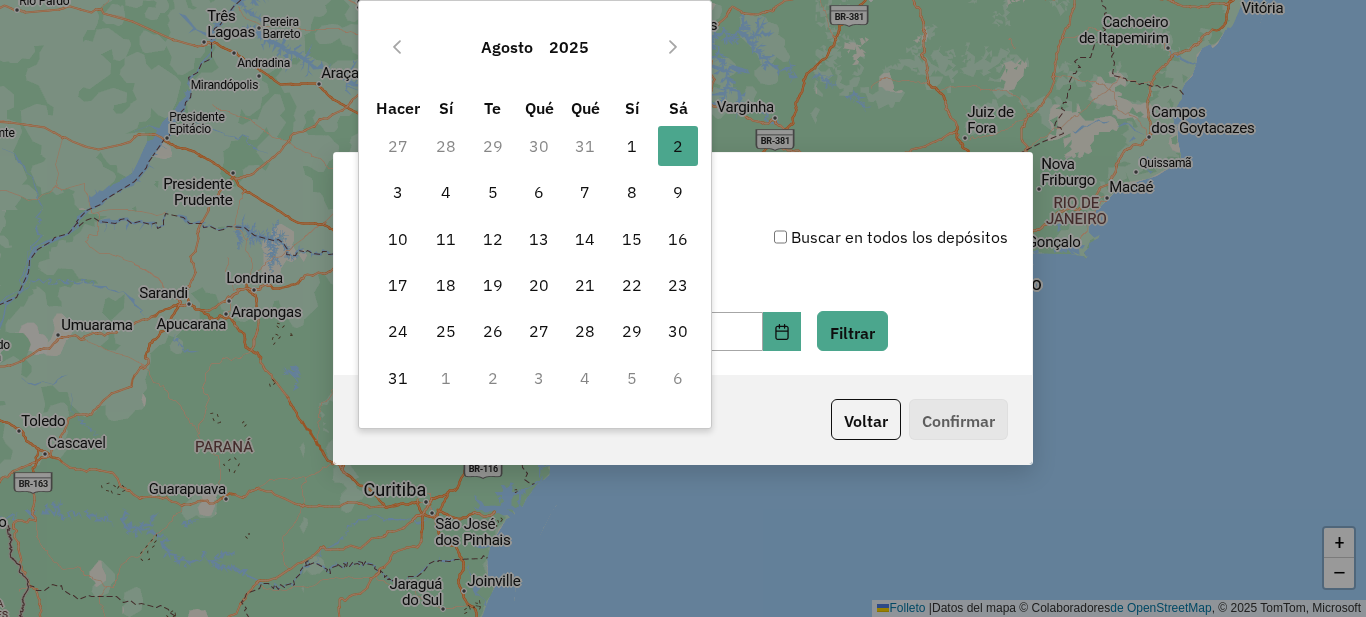 click on "**********" 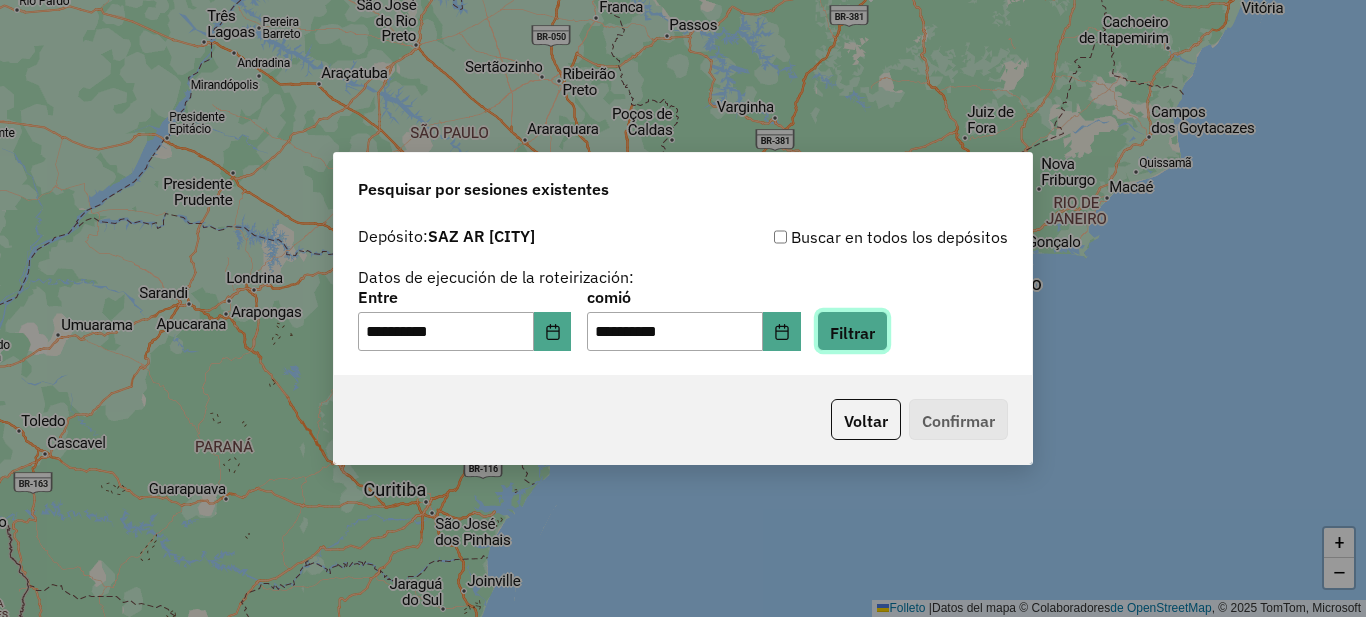 click on "Filtrar" 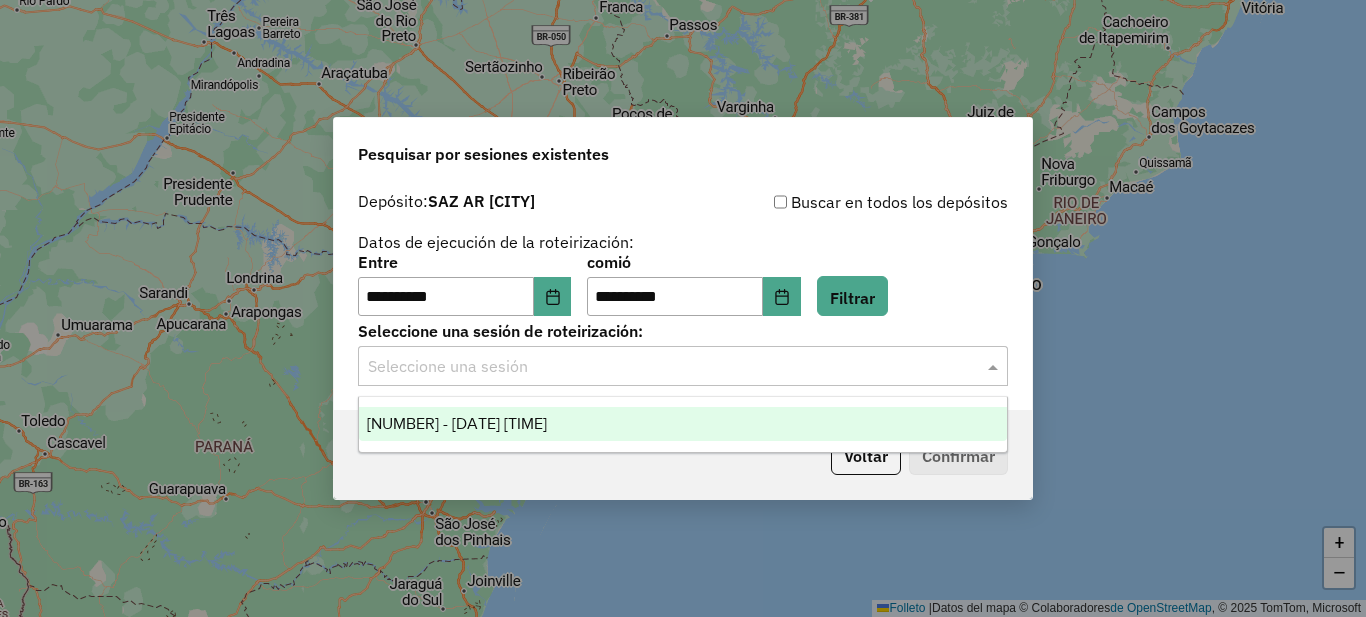 click 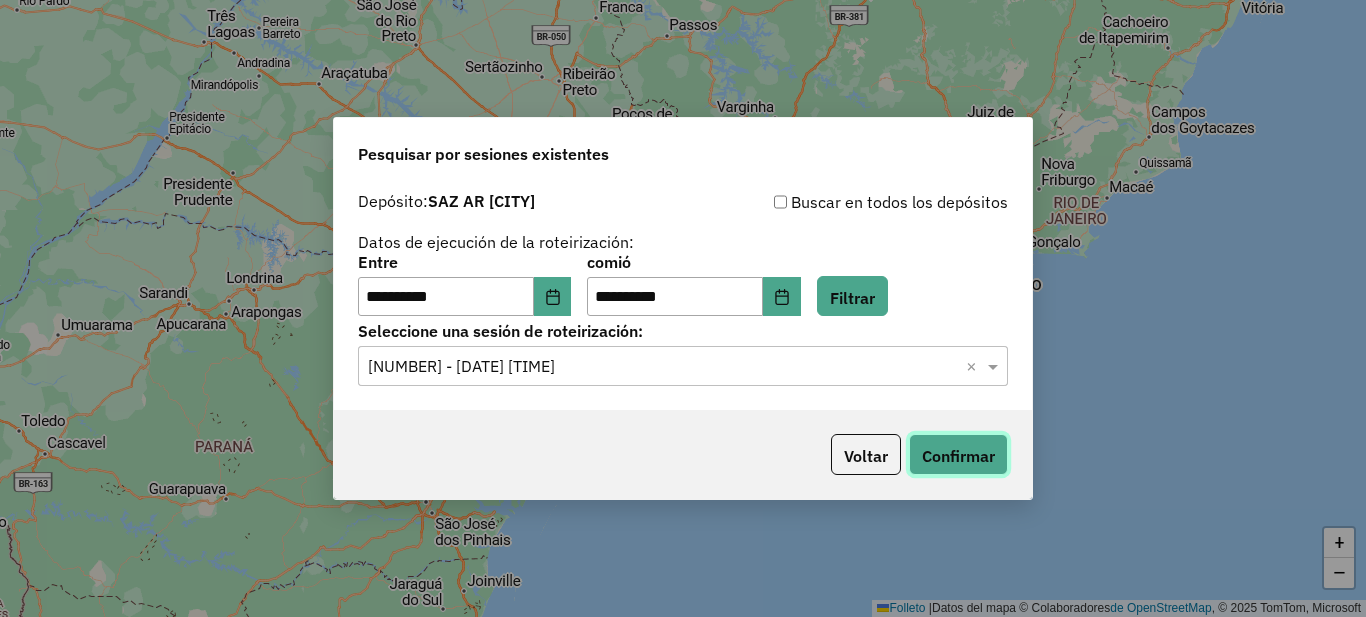 click on "Confirmar" 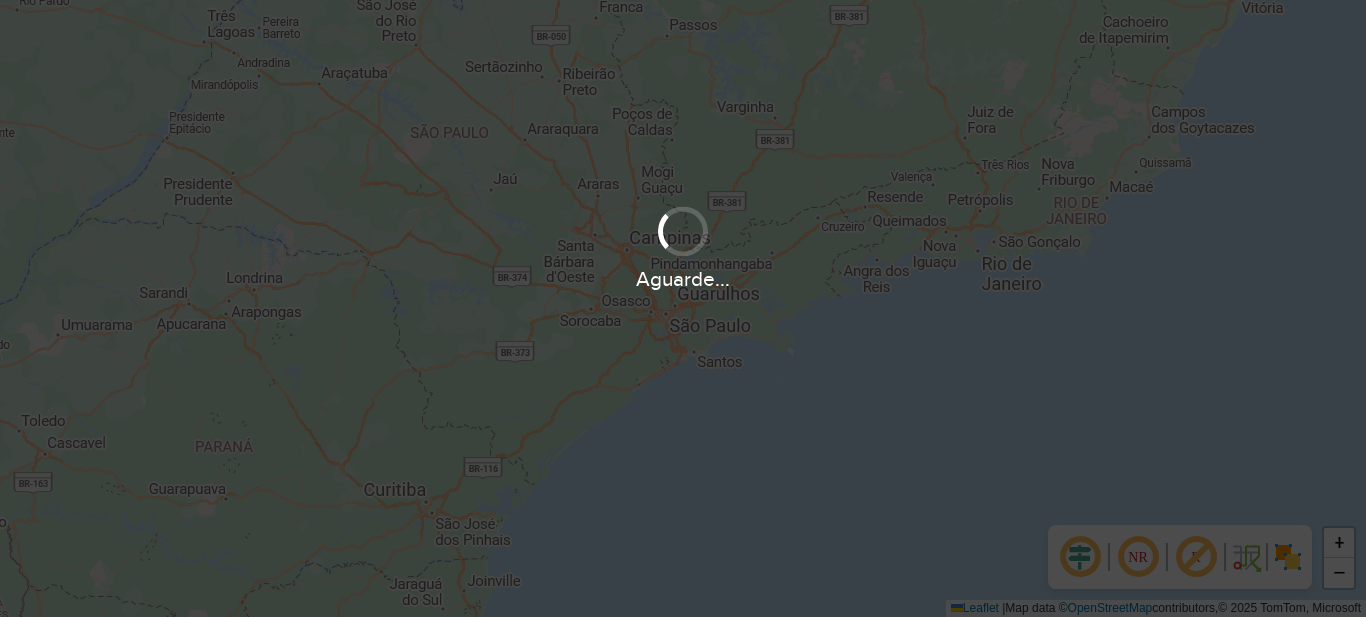 scroll, scrollTop: 0, scrollLeft: 0, axis: both 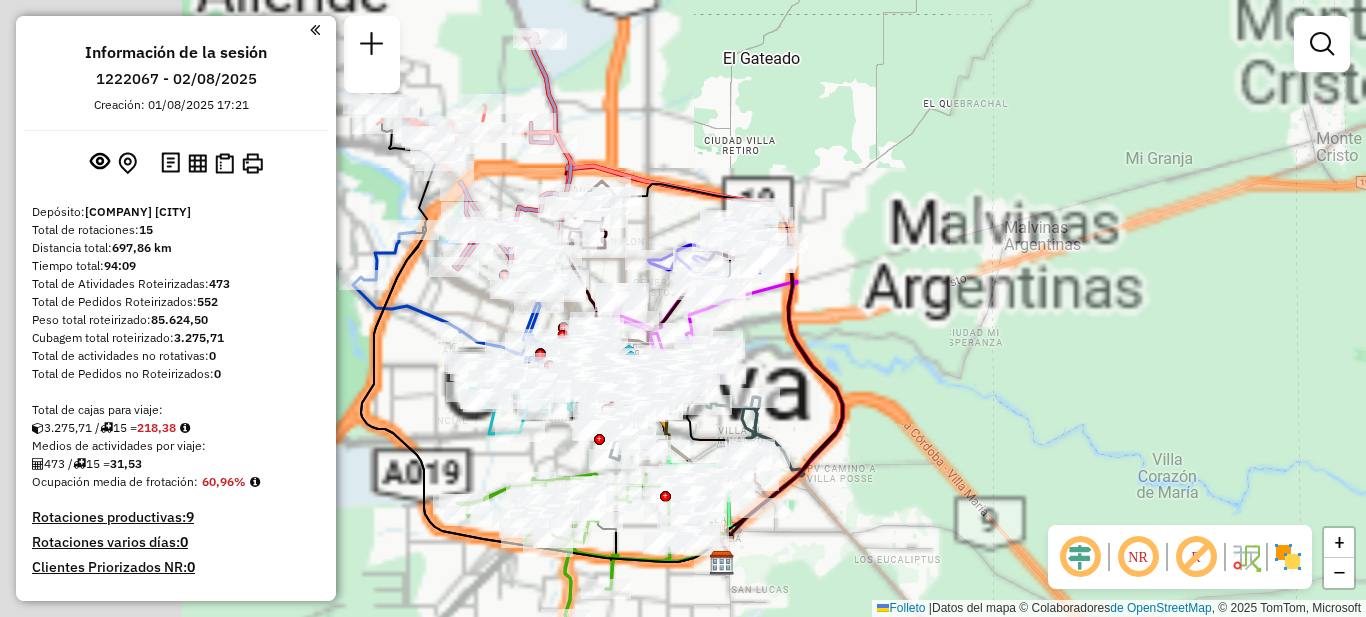 drag, startPoint x: 950, startPoint y: 300, endPoint x: 1299, endPoint y: 347, distance: 352.15054 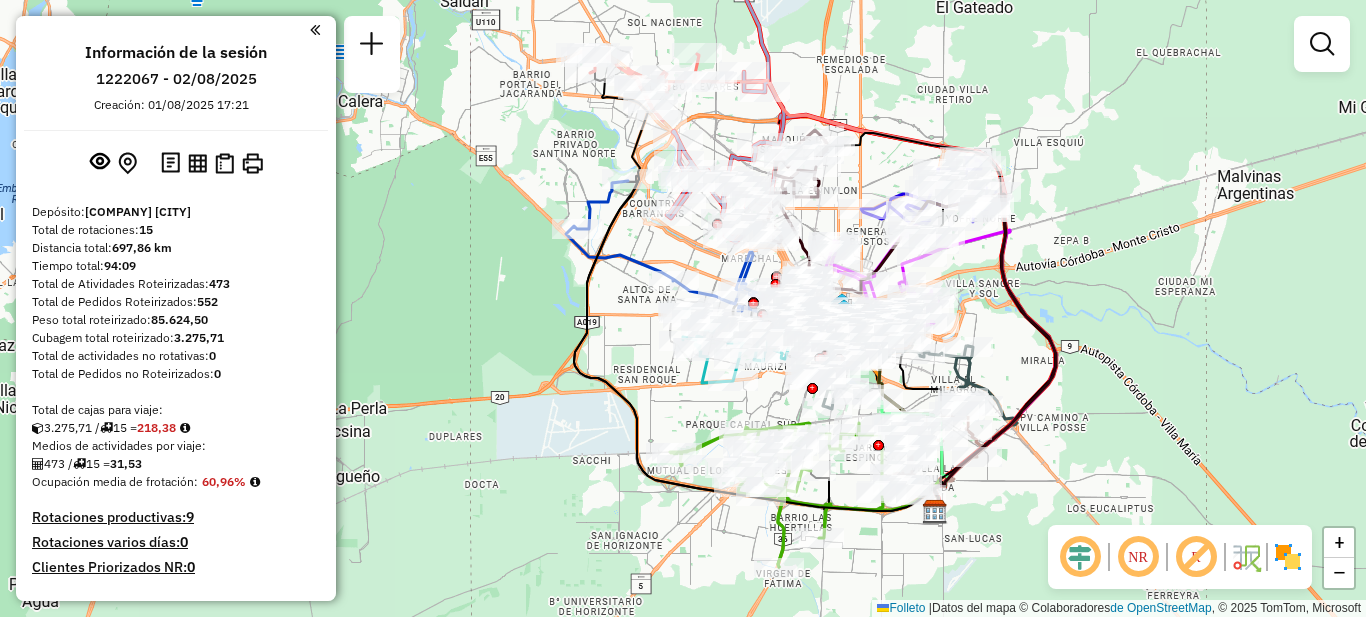 drag, startPoint x: 1061, startPoint y: 367, endPoint x: 1103, endPoint y: 293, distance: 85.08819 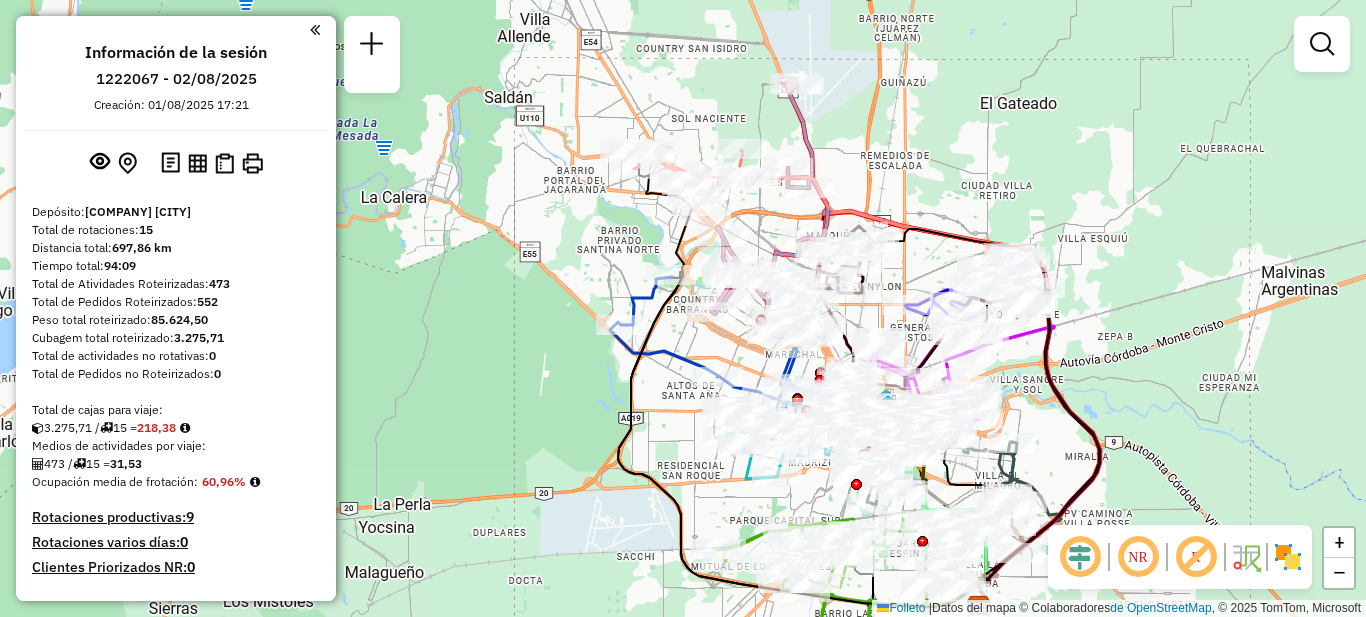 drag, startPoint x: 1119, startPoint y: 222, endPoint x: 1165, endPoint y: 320, distance: 108.25895 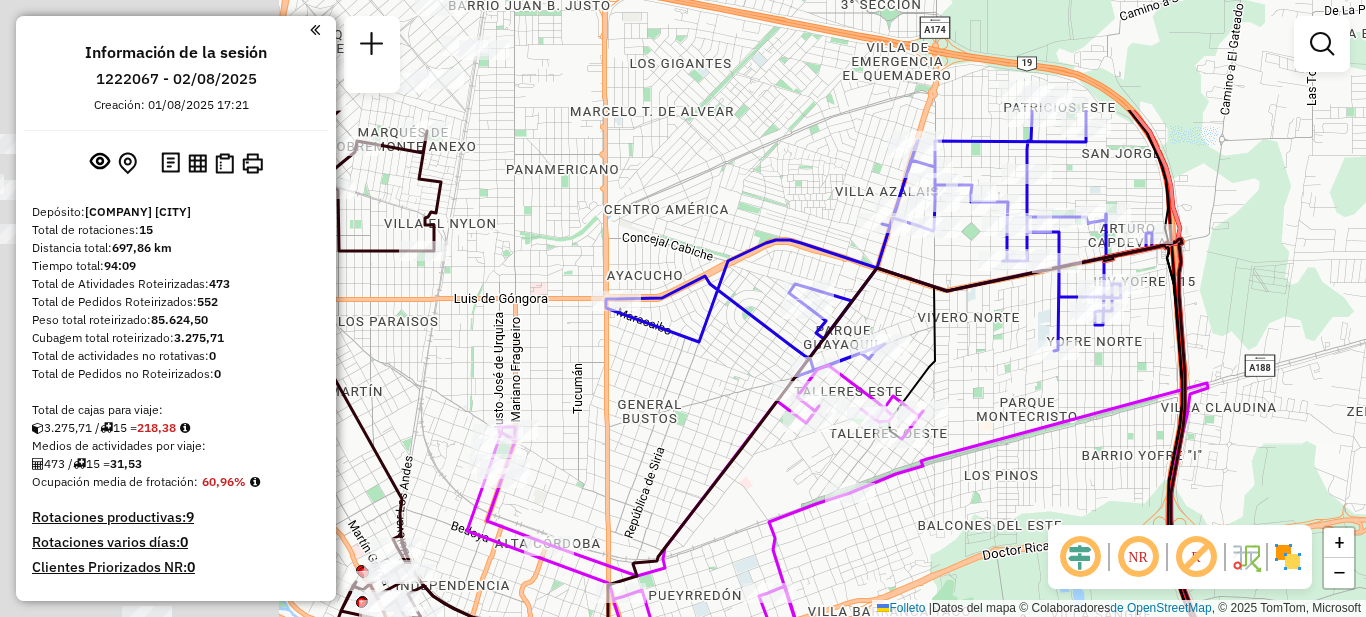 drag, startPoint x: 882, startPoint y: 335, endPoint x: 1269, endPoint y: 469, distance: 409.54242 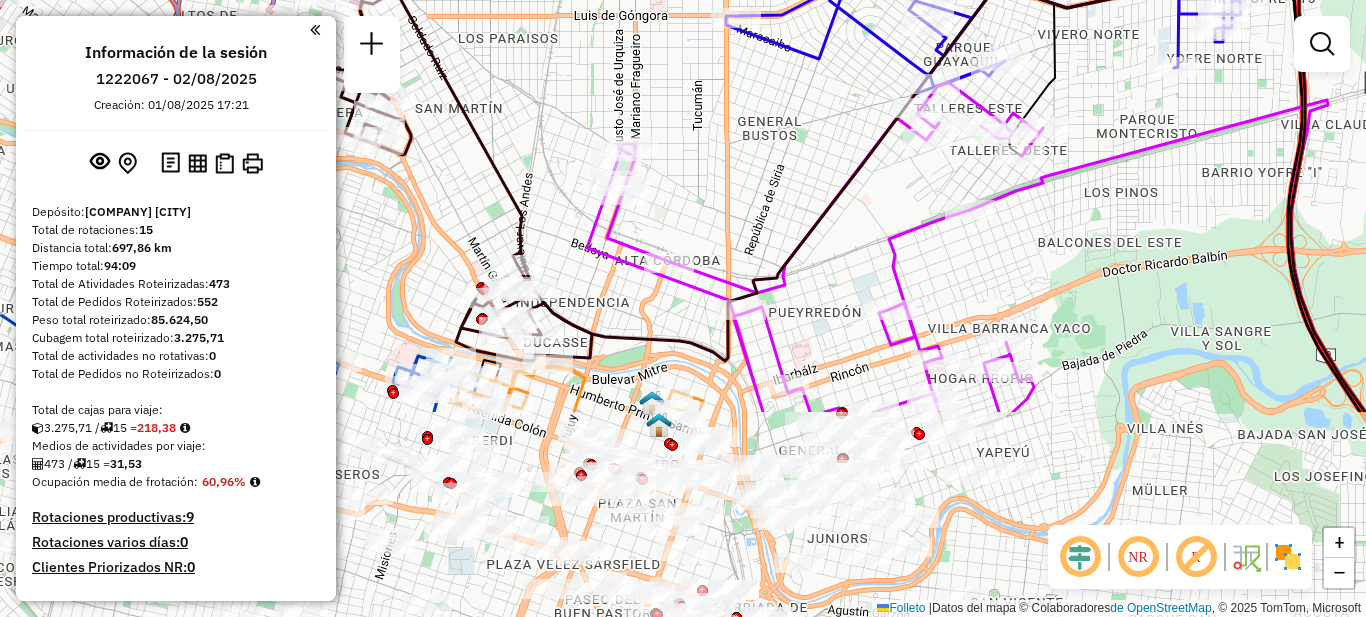 drag, startPoint x: 1068, startPoint y: 496, endPoint x: 1126, endPoint y: 230, distance: 272.24988 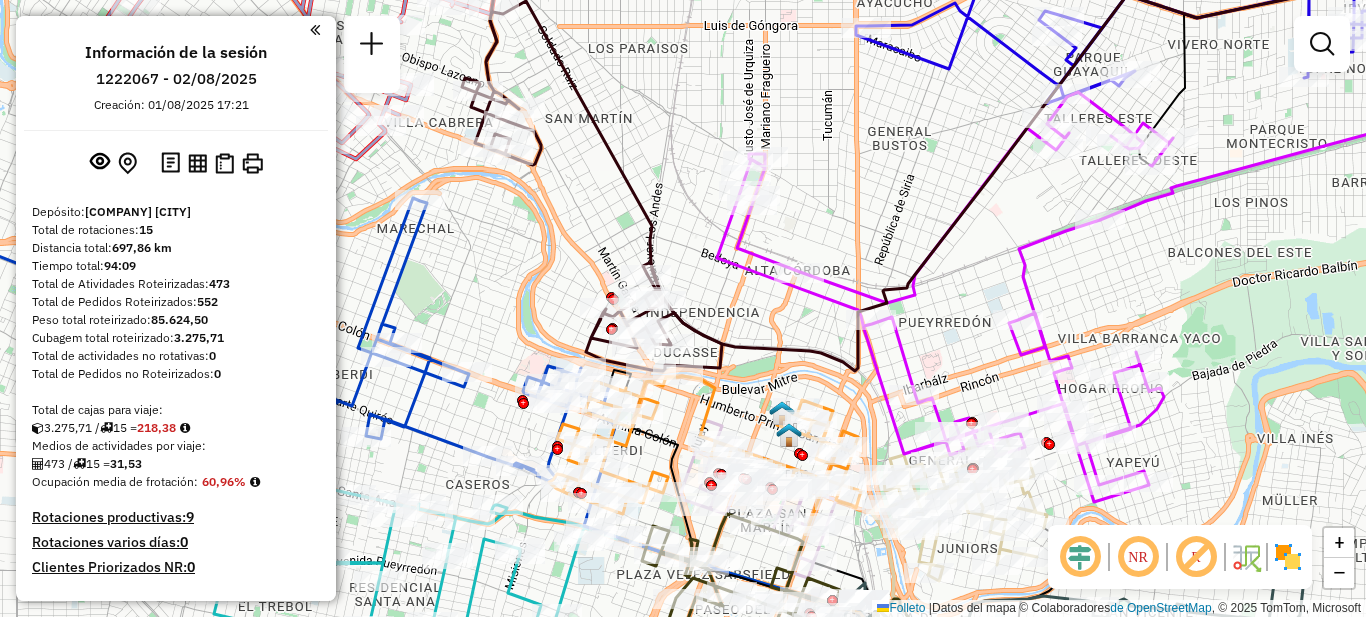 drag, startPoint x: 1098, startPoint y: 338, endPoint x: 1212, endPoint y: 344, distance: 114.15778 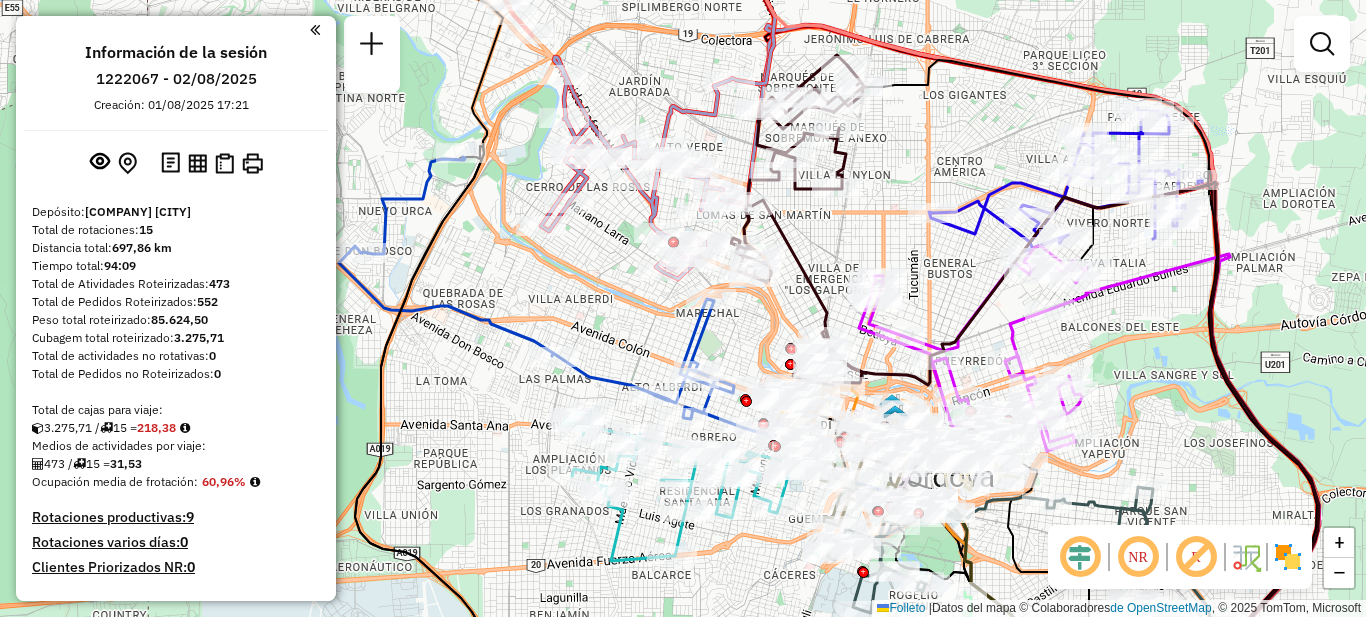 drag, startPoint x: 1244, startPoint y: 290, endPoint x: 1158, endPoint y: 347, distance: 103.17461 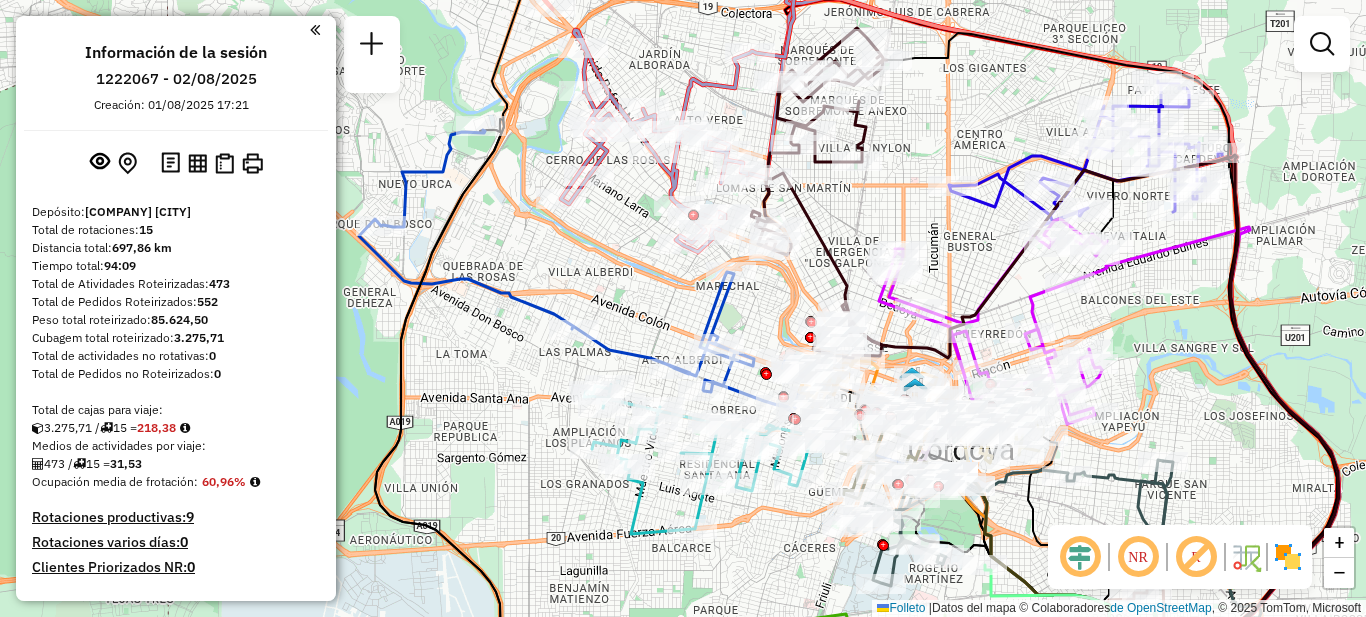drag, startPoint x: 956, startPoint y: 97, endPoint x: 976, endPoint y: 70, distance: 33.600594 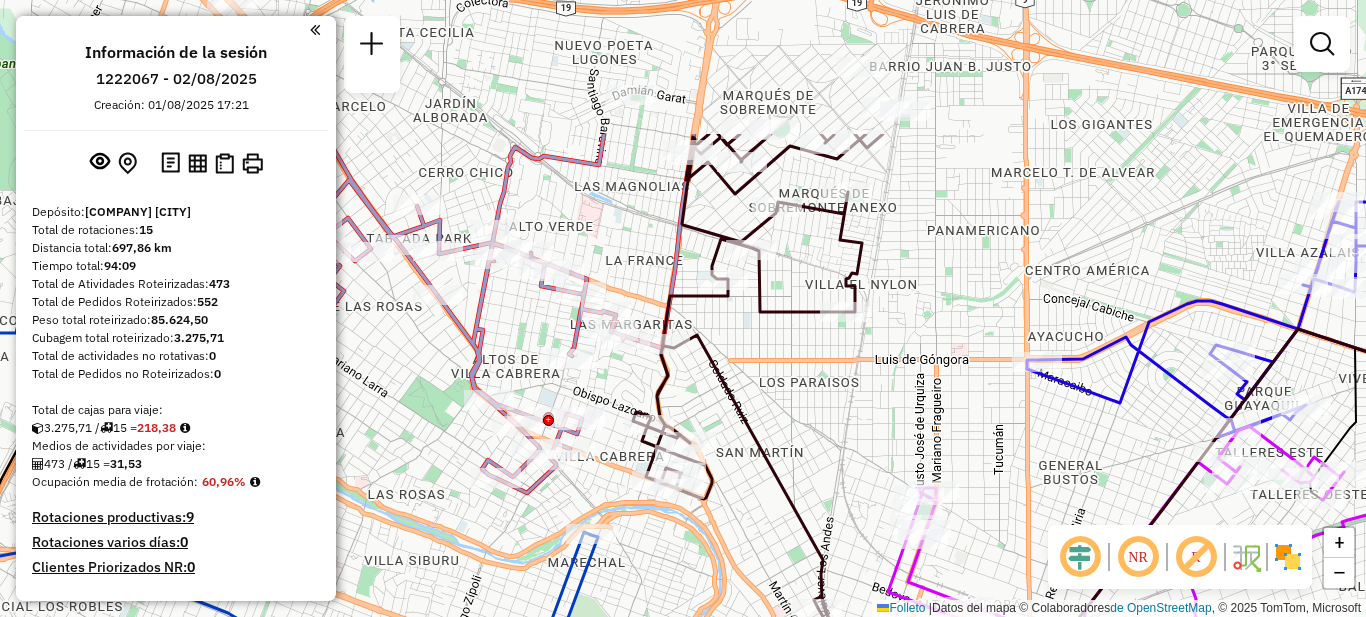 drag, startPoint x: 873, startPoint y: 216, endPoint x: 846, endPoint y: 425, distance: 210.7368 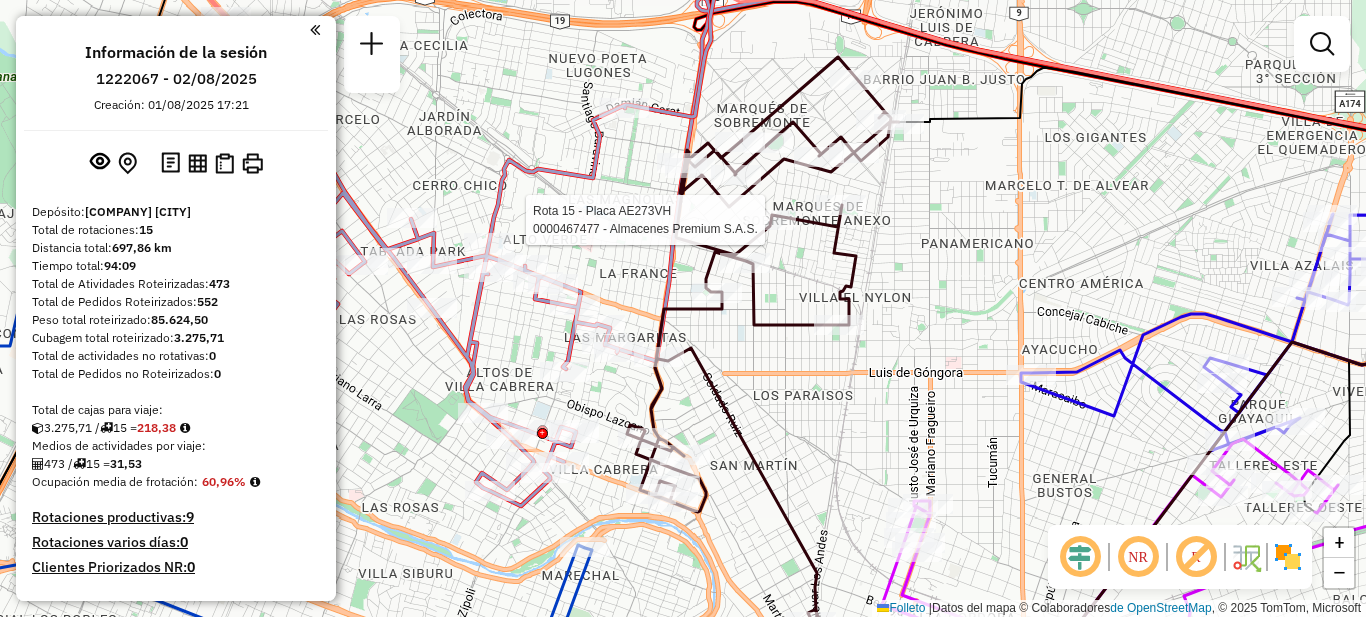 select on "**********" 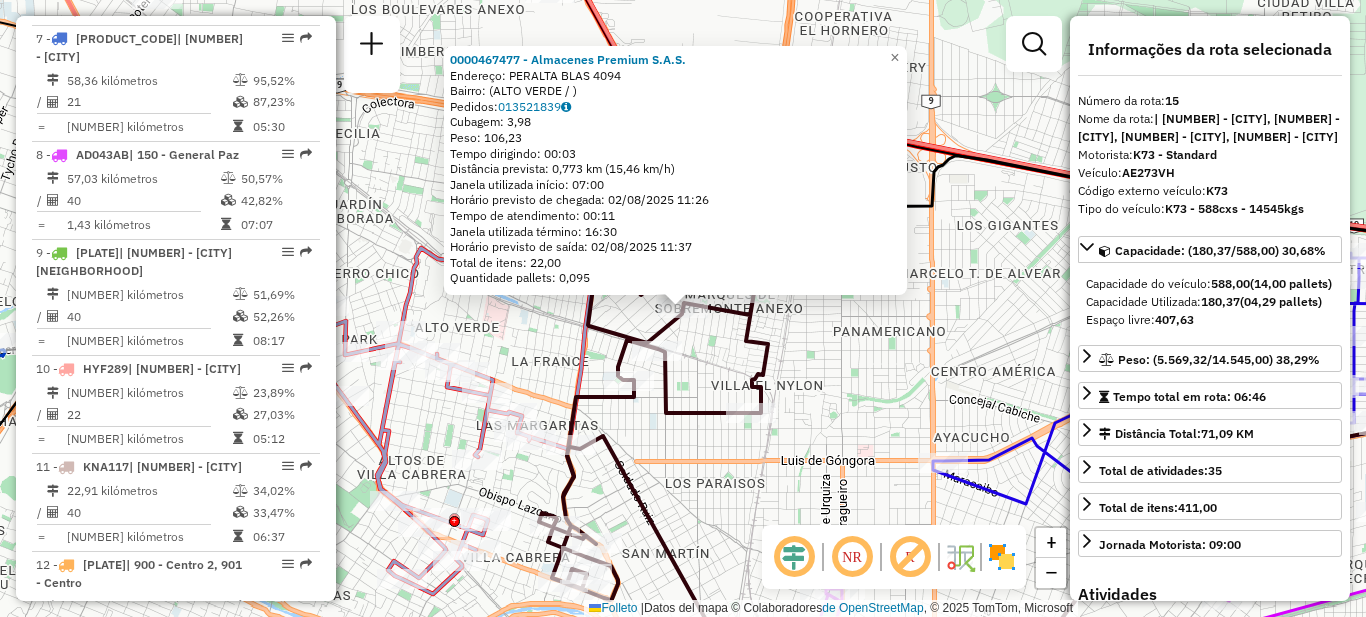 scroll, scrollTop: 1841, scrollLeft: 0, axis: vertical 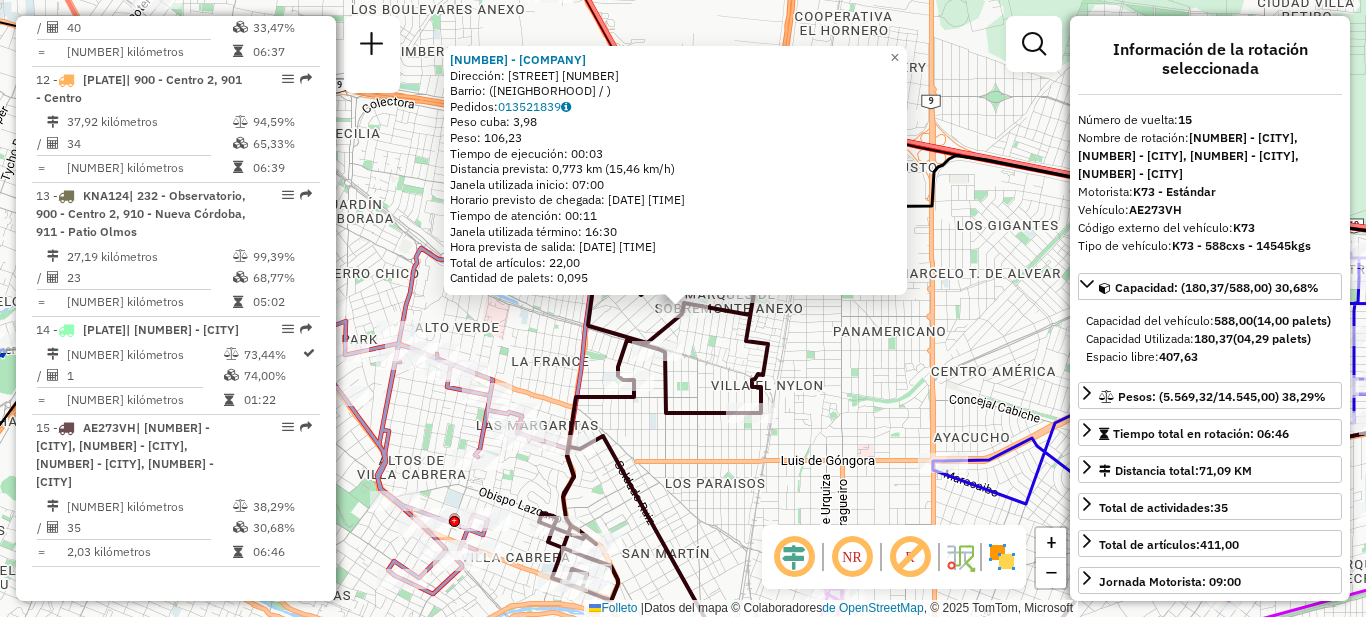 click on "0000467477 - Almacenes Premium SAS Dirección: PERALTA BLAS 4094 Barrio: (ALTO VERDE / ) Pedidos:  013521839 Peso cuba: 3,98 Peso: 106,23 Tiempo de ejecución: 00:03 Distancia prevista: 0,773 km (15,46 km/h) Janela utilizada inicio: 07:00 Horario previsto de chegada: 02/08/2025 11:26 Tiempo de atención: 00:11 Janela utilizada término: 16:30 Hora prevista de salida: 02/08/2025 11:37 Total de artículos: 22,00 Cantidad de palets: 0,095 × Janela de atención Grado de atención Capacidad Transportadoras Vehículos Cliente Pedidos Rotas Selecciona los días de la semana para filtrar como janelas de atención. Segmento Ter Como Qui Sexo Sab Dom Informe del período de atención de Janela: Delaware: Comió: Filtrar exactamente a janela del cliente Considerar a janela de atendimento padrão Seleccione los días de la semana para filtrar según las calificaciones de atención. Segmento Ter Como Qui Sexo Sab Dom Considerar clientes sem dia de atendimento catastrado Clientes fora do dia de atendimento seleccionado +" 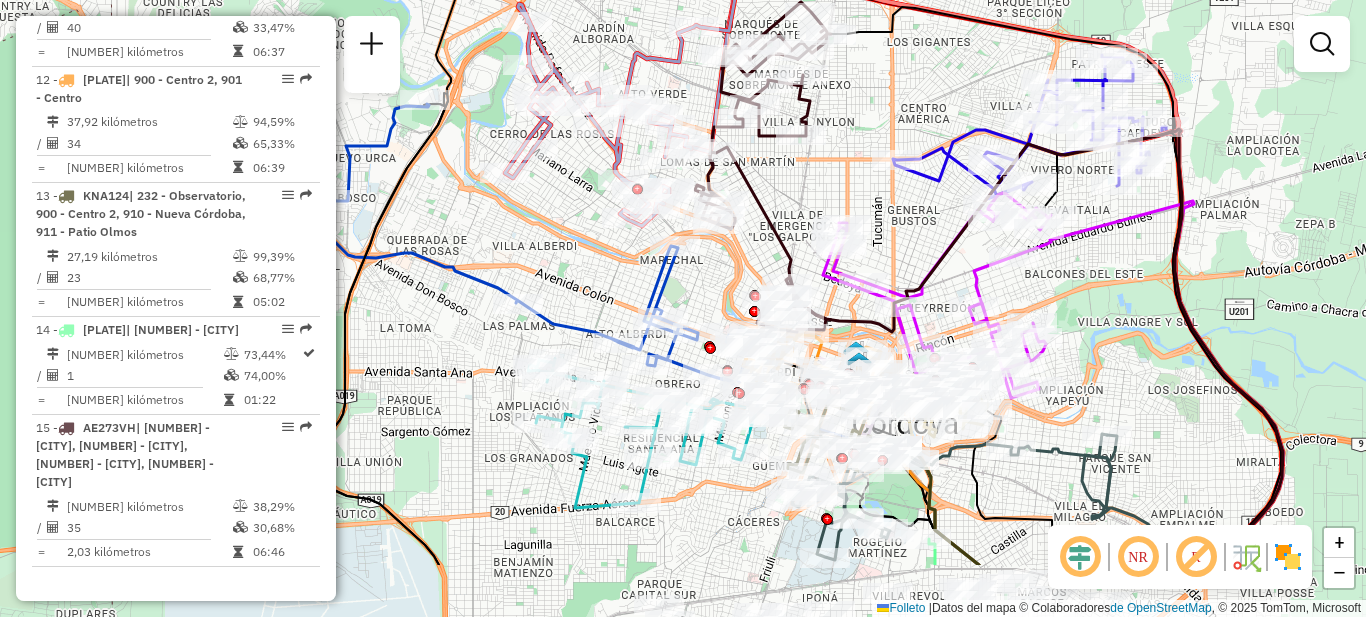 drag, startPoint x: 847, startPoint y: 319, endPoint x: 868, endPoint y: 182, distance: 138.60014 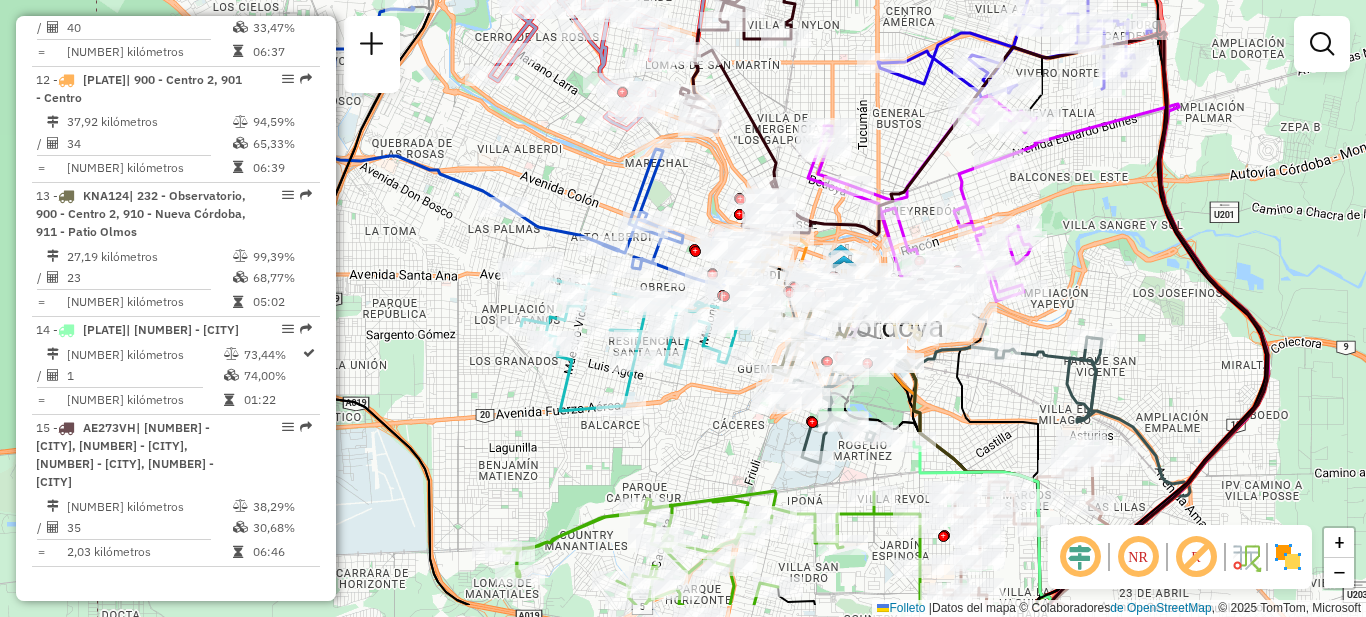 drag, startPoint x: 1132, startPoint y: 372, endPoint x: 1117, endPoint y: 298, distance: 75.50497 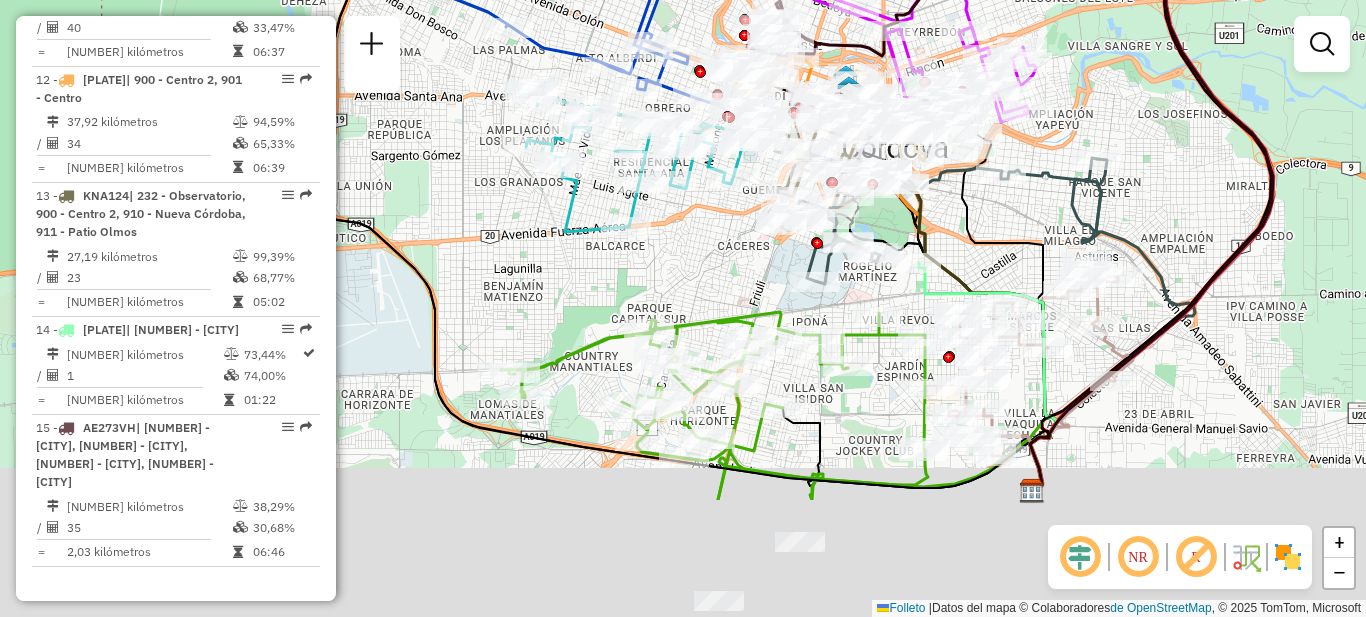 drag, startPoint x: 1124, startPoint y: 353, endPoint x: 1128, endPoint y: 158, distance: 195.04102 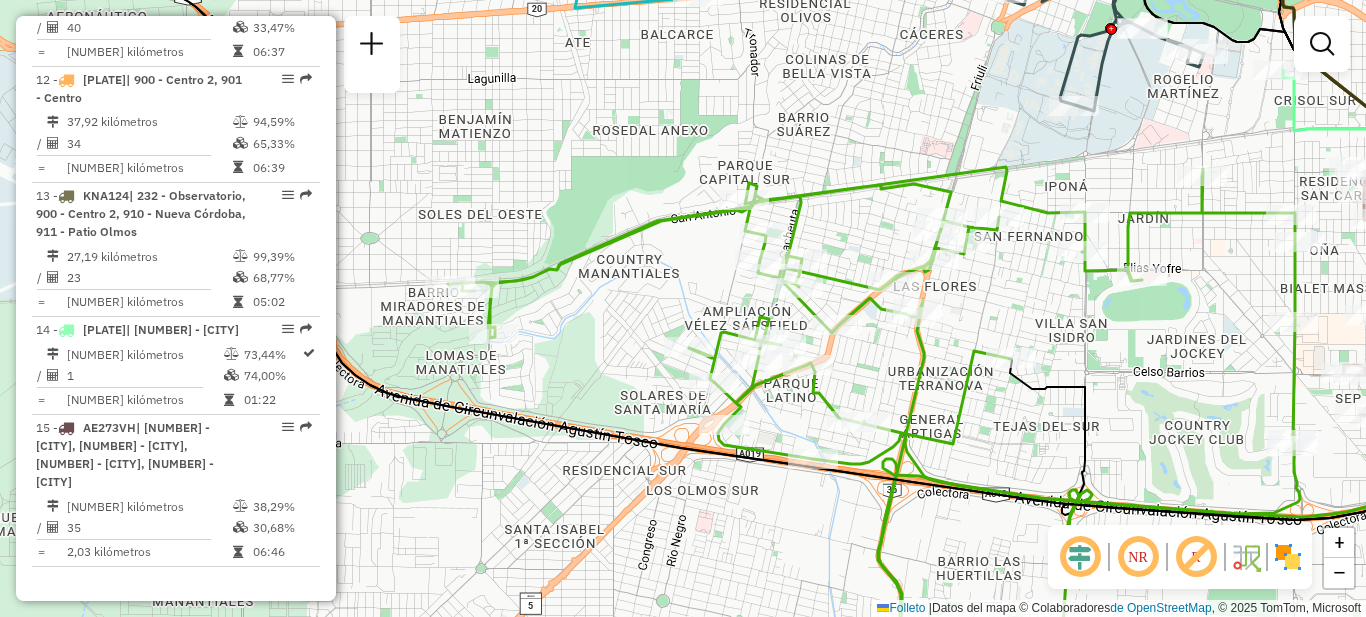 drag, startPoint x: 813, startPoint y: 386, endPoint x: 941, endPoint y: 415, distance: 131.24405 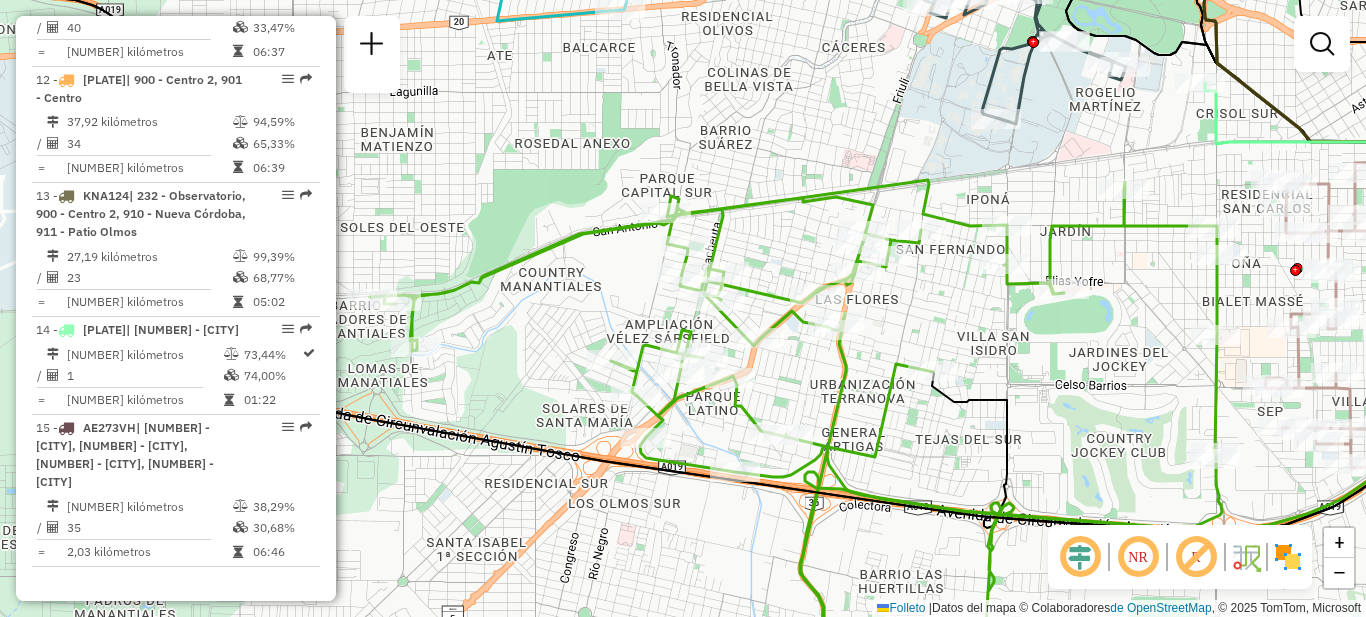 drag, startPoint x: 1178, startPoint y: 354, endPoint x: 1100, endPoint y: 367, distance: 79.07591 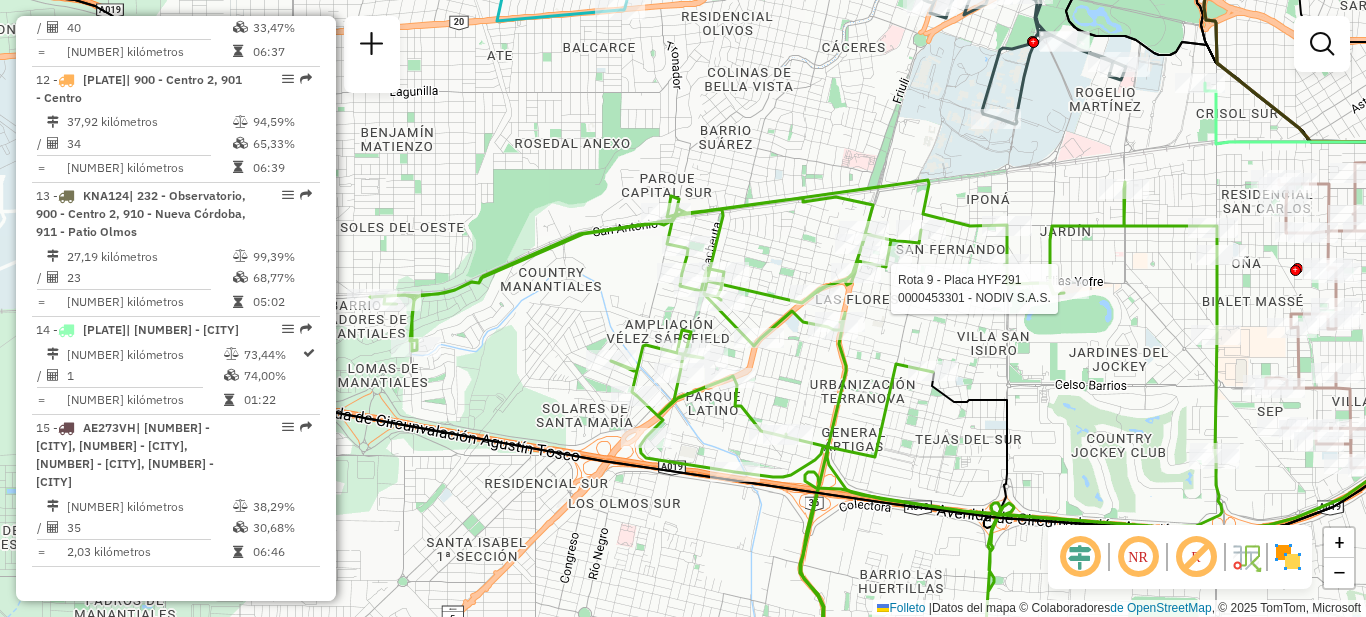 select on "**********" 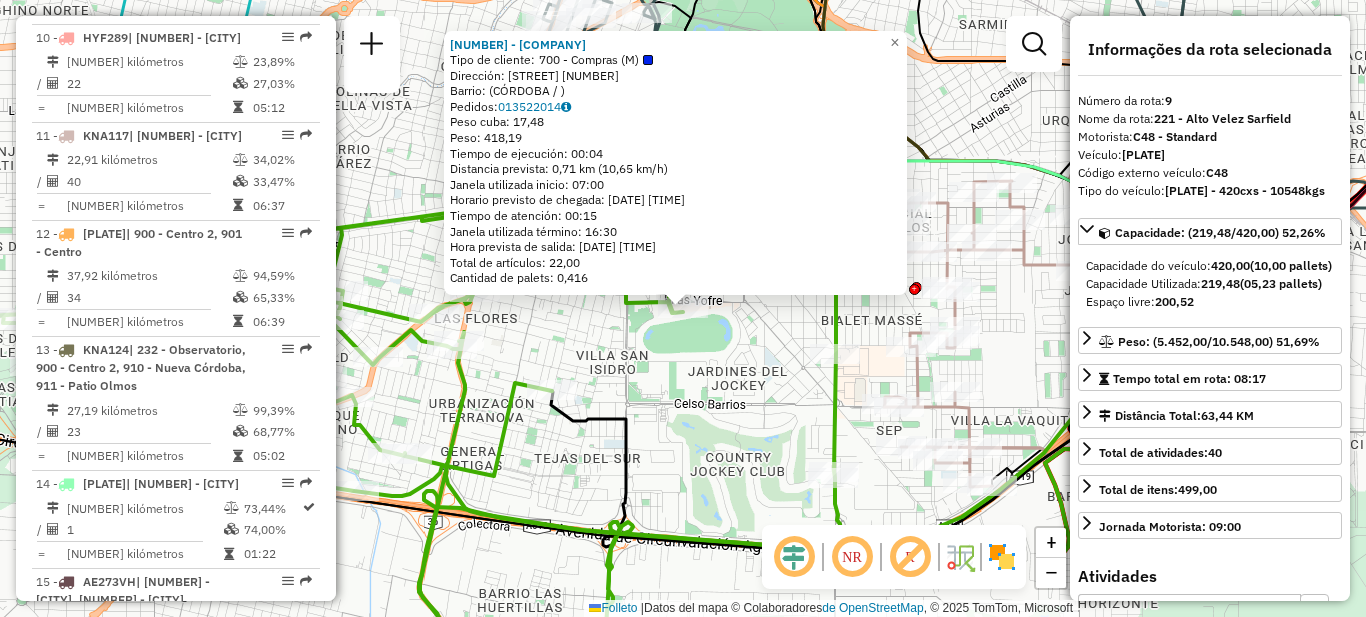 scroll, scrollTop: 1562, scrollLeft: 0, axis: vertical 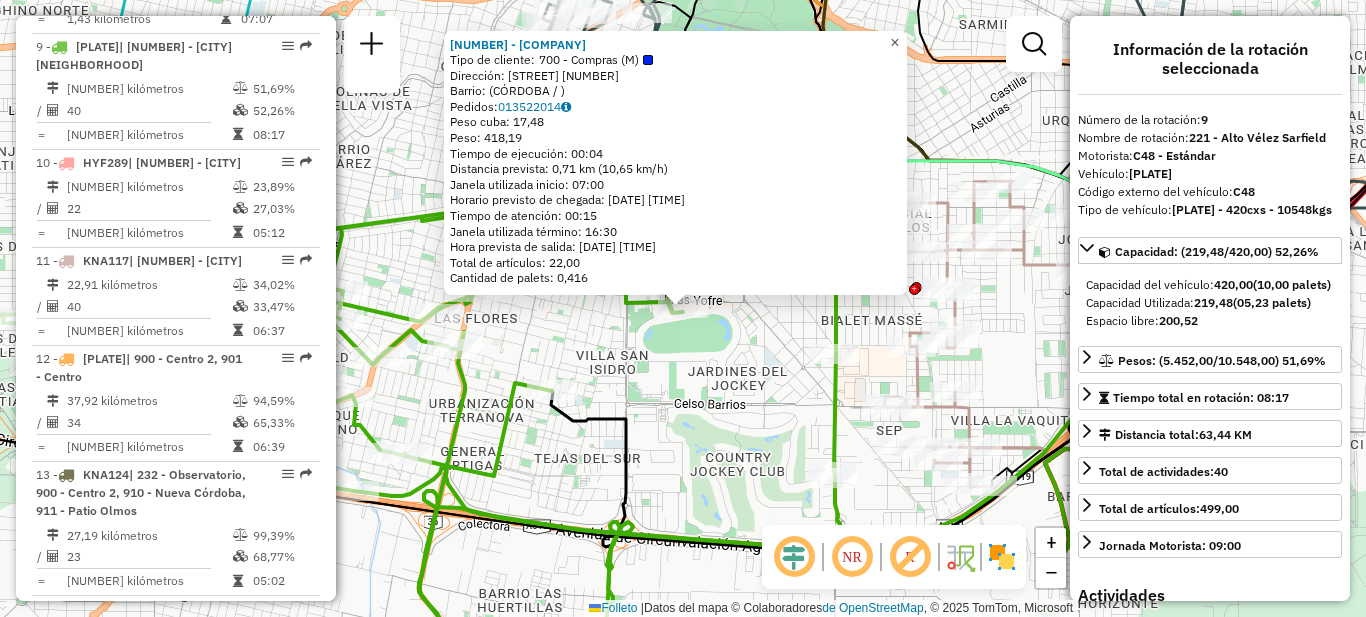 click on "×" 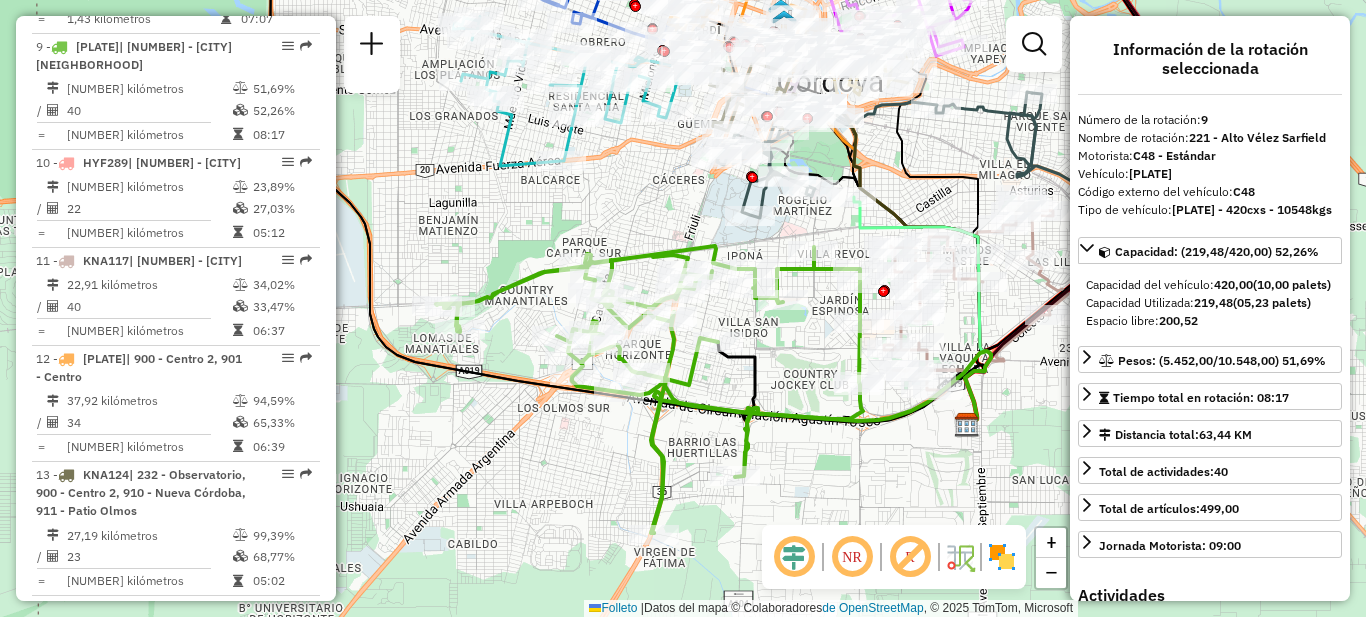 drag, startPoint x: 718, startPoint y: 394, endPoint x: 800, endPoint y: 350, distance: 93.05912 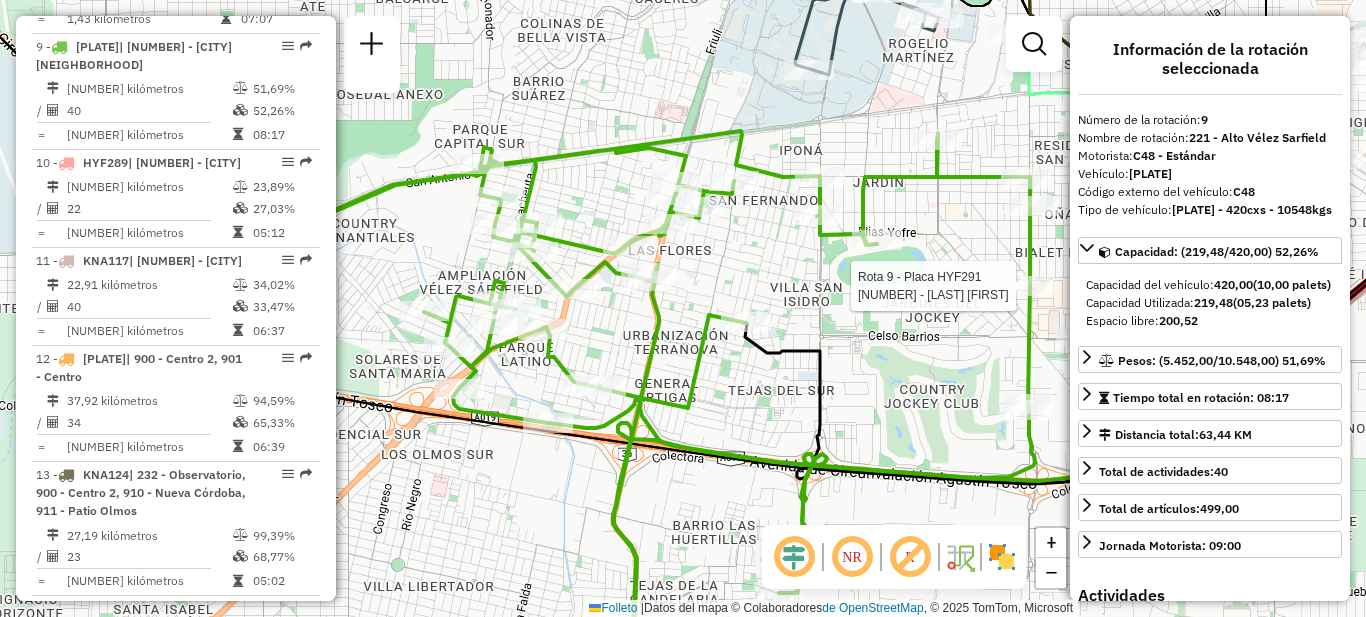 drag, startPoint x: 773, startPoint y: 349, endPoint x: 859, endPoint y: 348, distance: 86.00581 